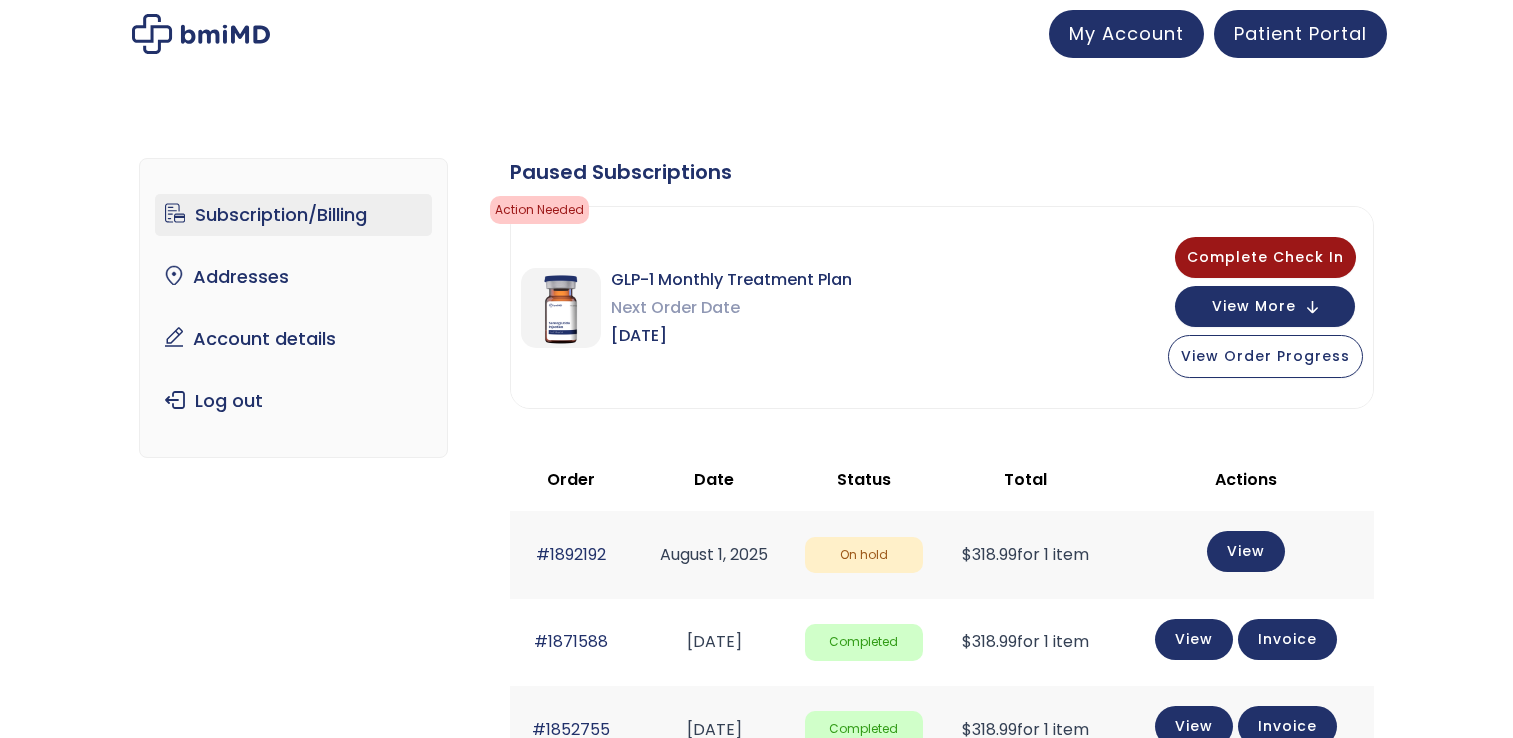 scroll, scrollTop: 0, scrollLeft: 0, axis: both 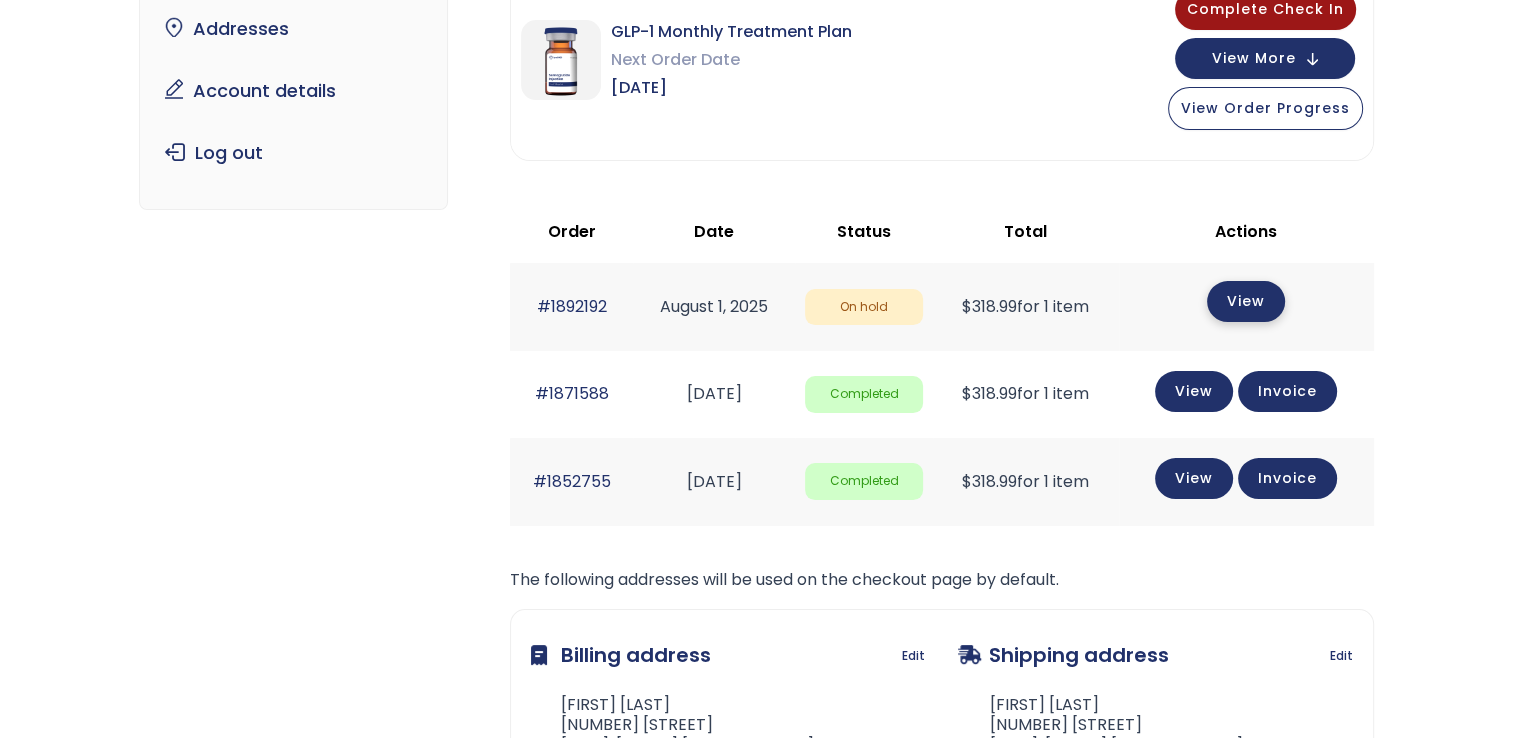 click on "View" 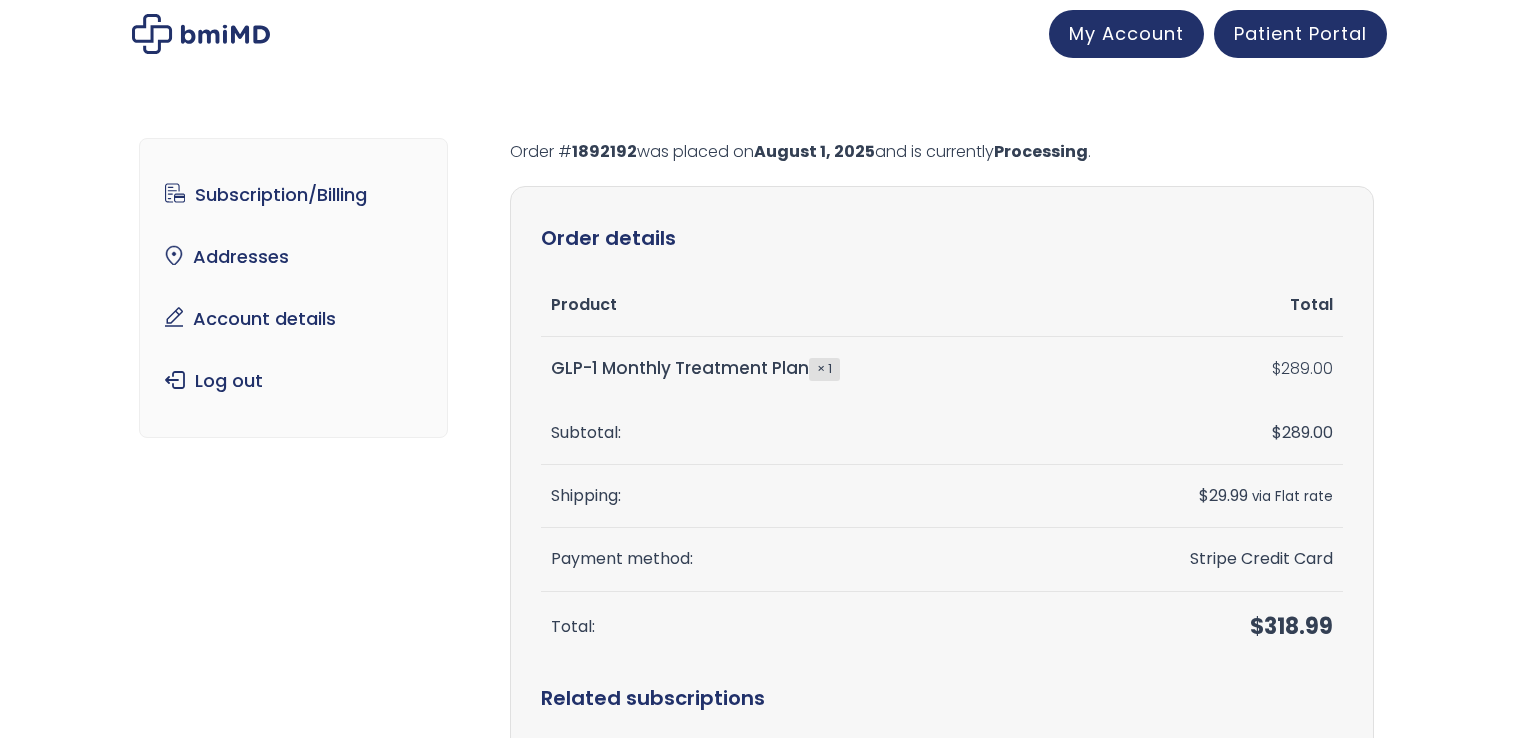scroll, scrollTop: 0, scrollLeft: 0, axis: both 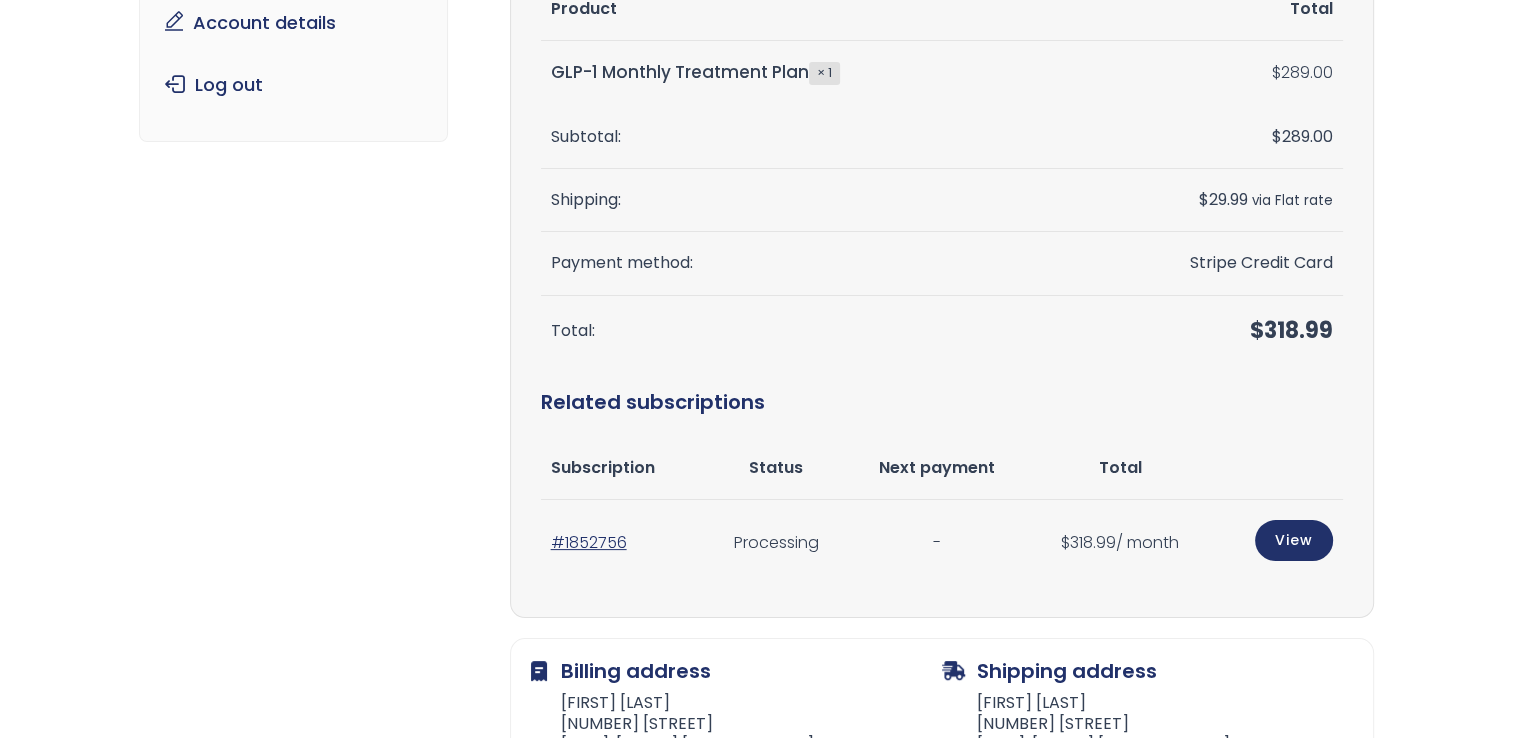 click on "× 1" at bounding box center (824, 73) 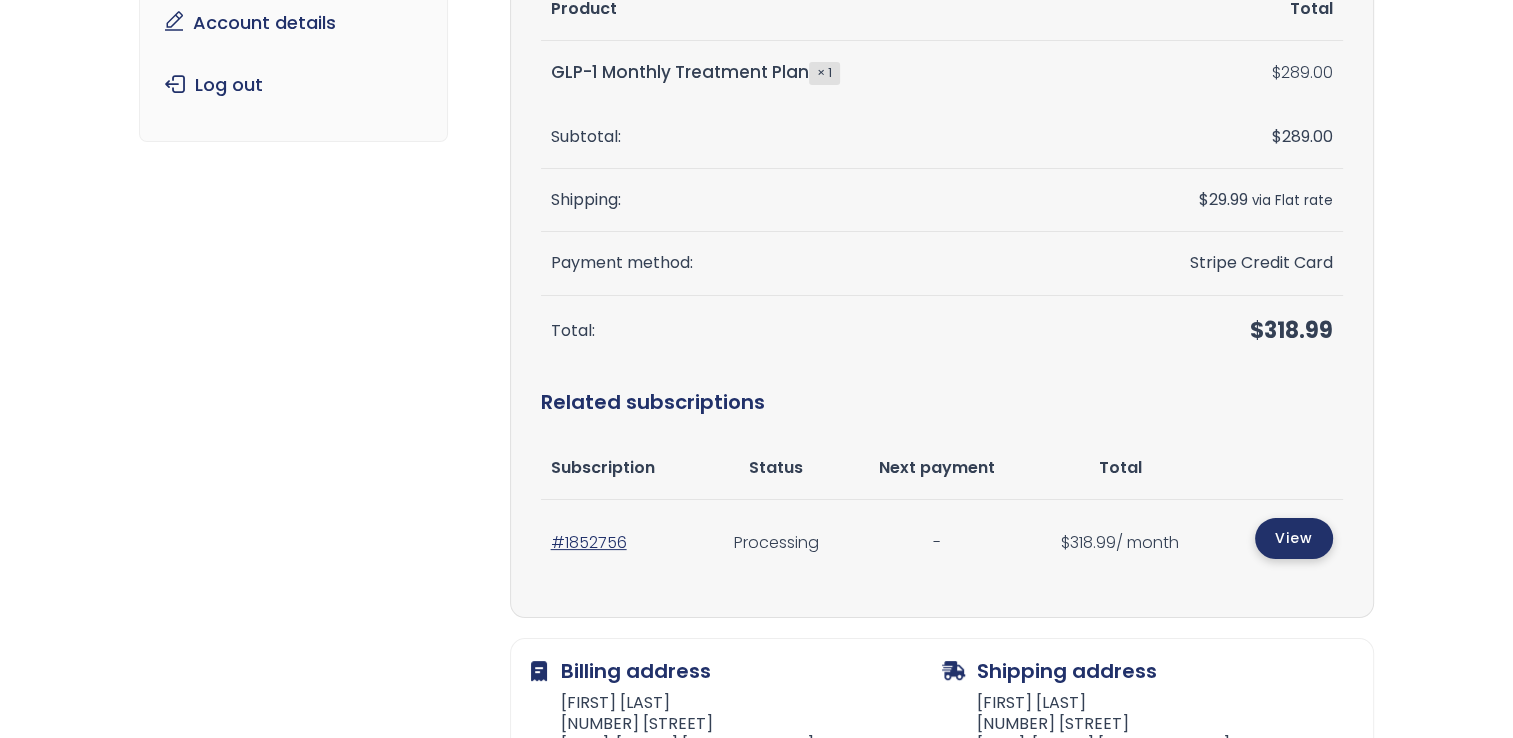click on "View" at bounding box center (1294, 538) 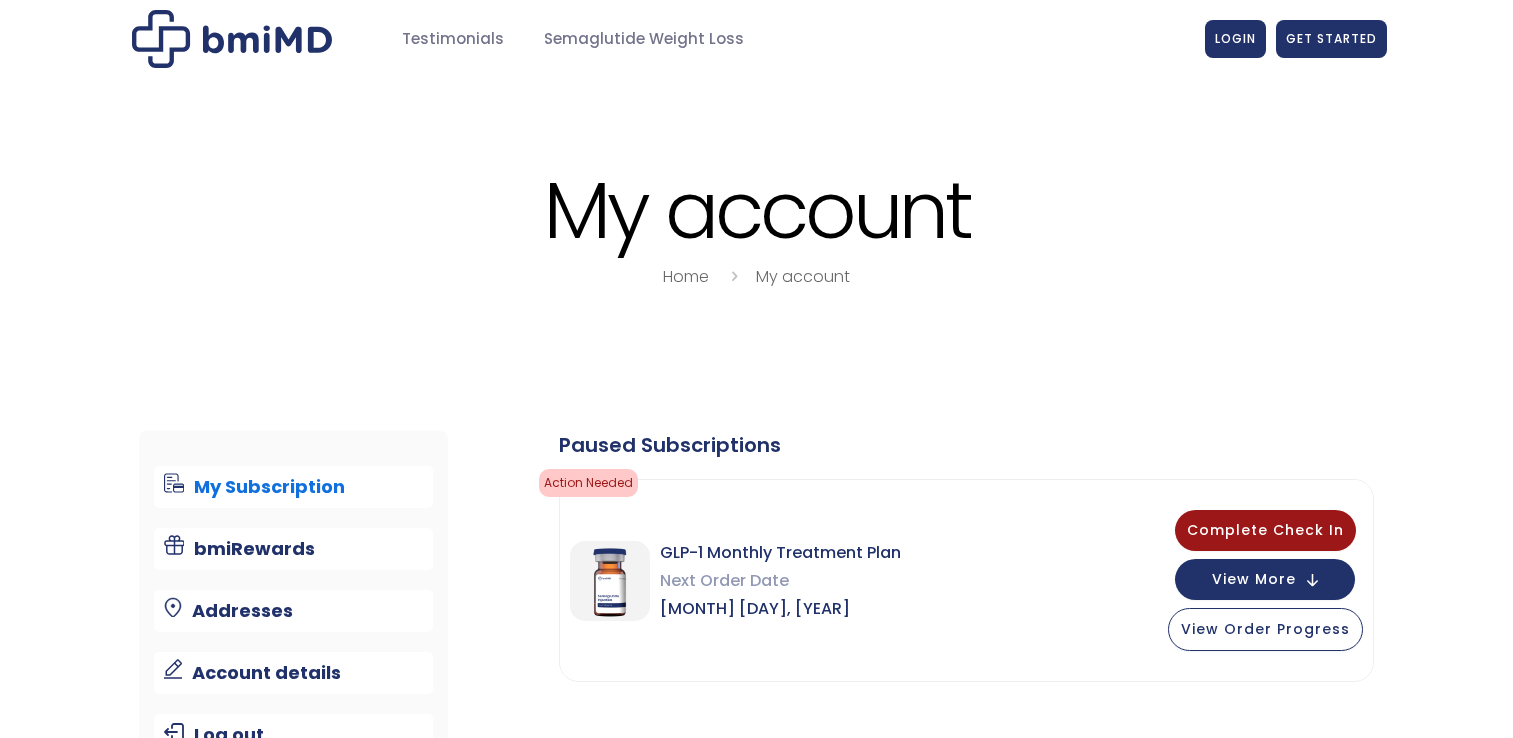 scroll, scrollTop: 0, scrollLeft: 0, axis: both 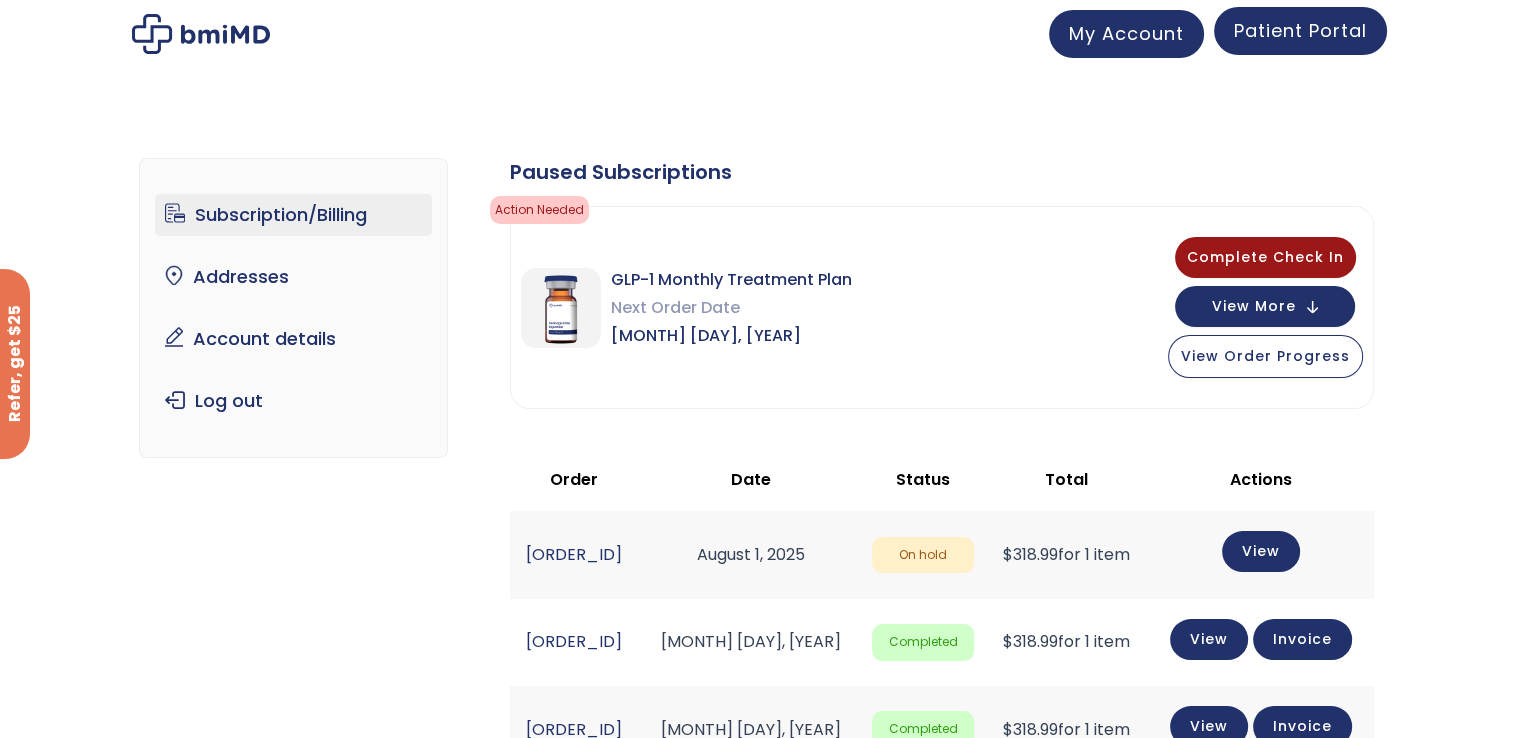 click on "Patient Portal" at bounding box center (1300, 31) 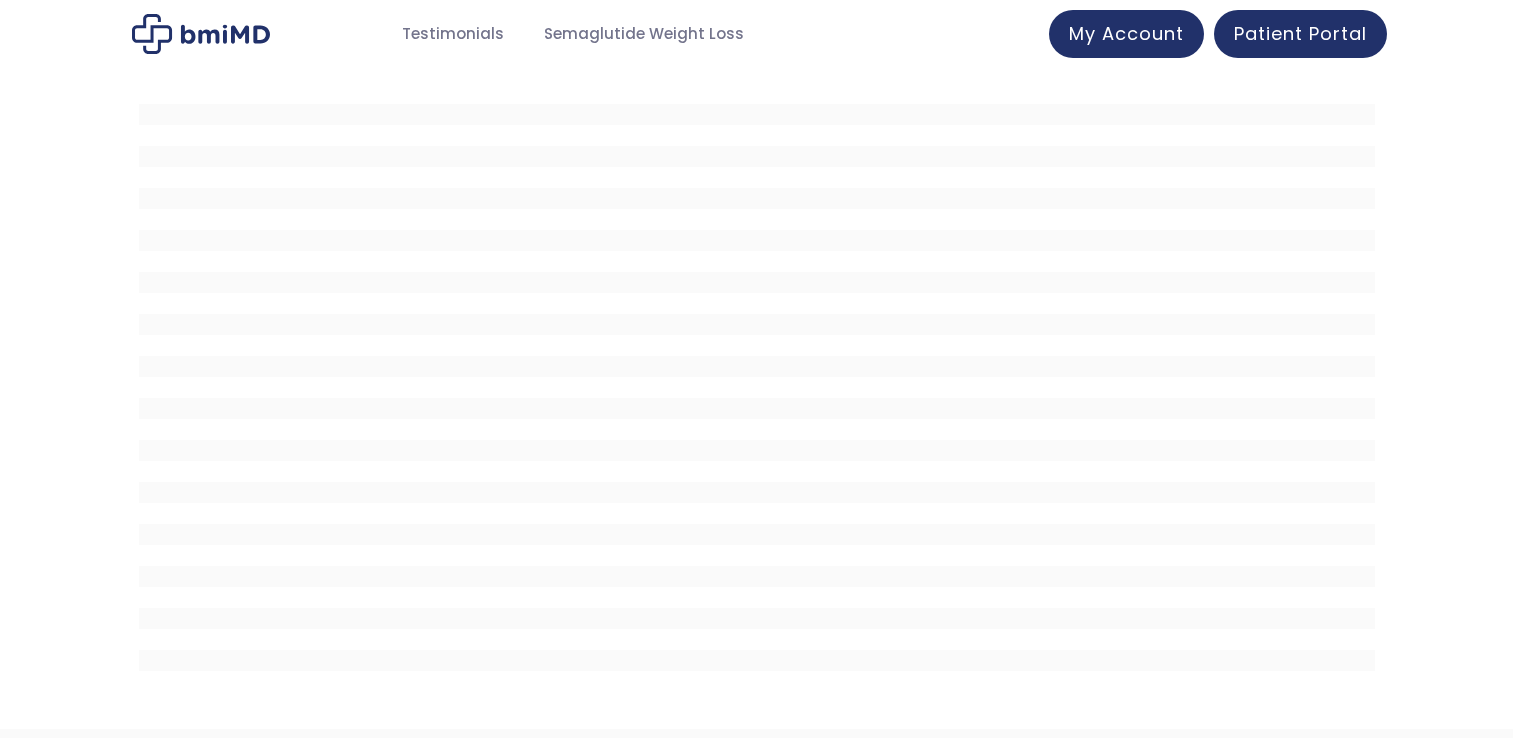 scroll, scrollTop: 0, scrollLeft: 0, axis: both 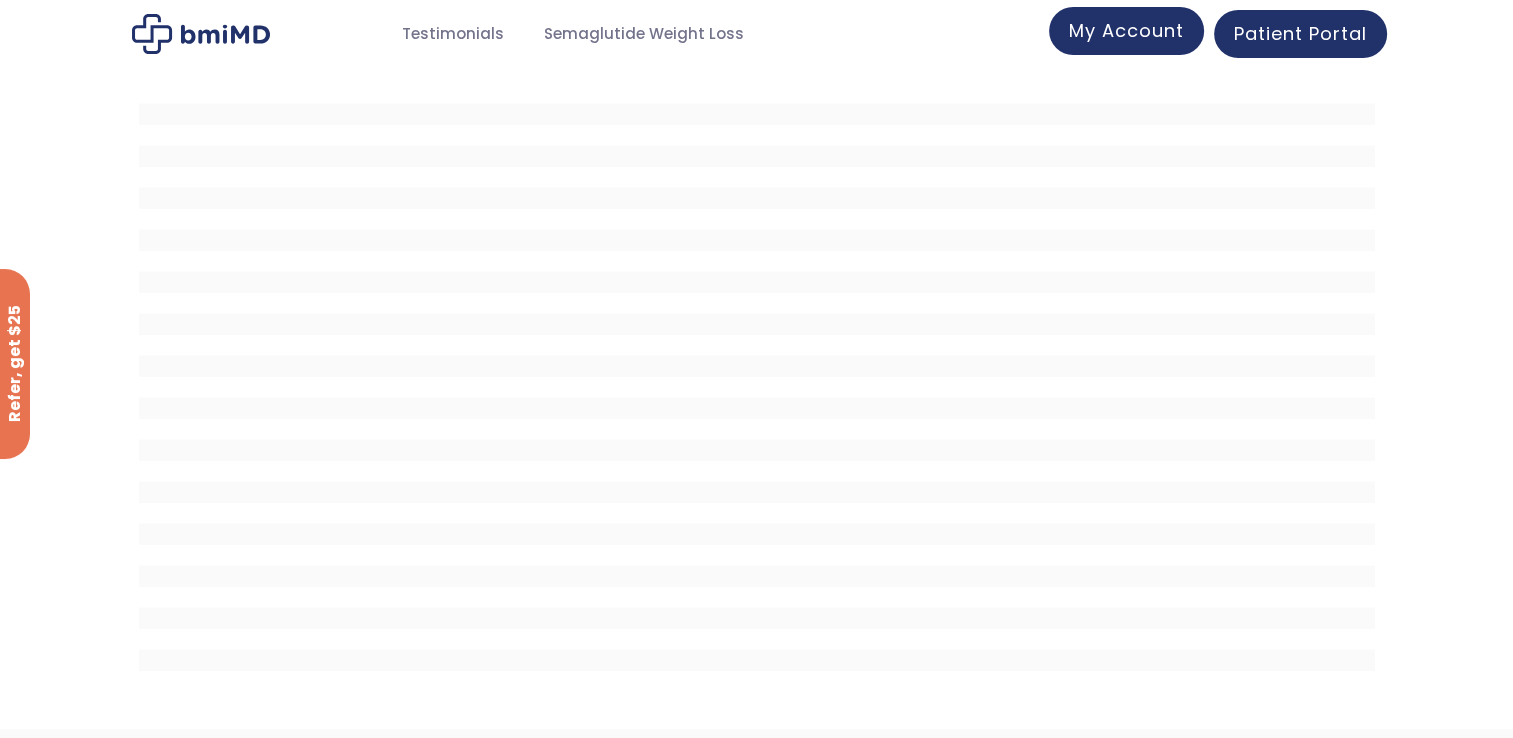 click on "My Account" at bounding box center [1126, 30] 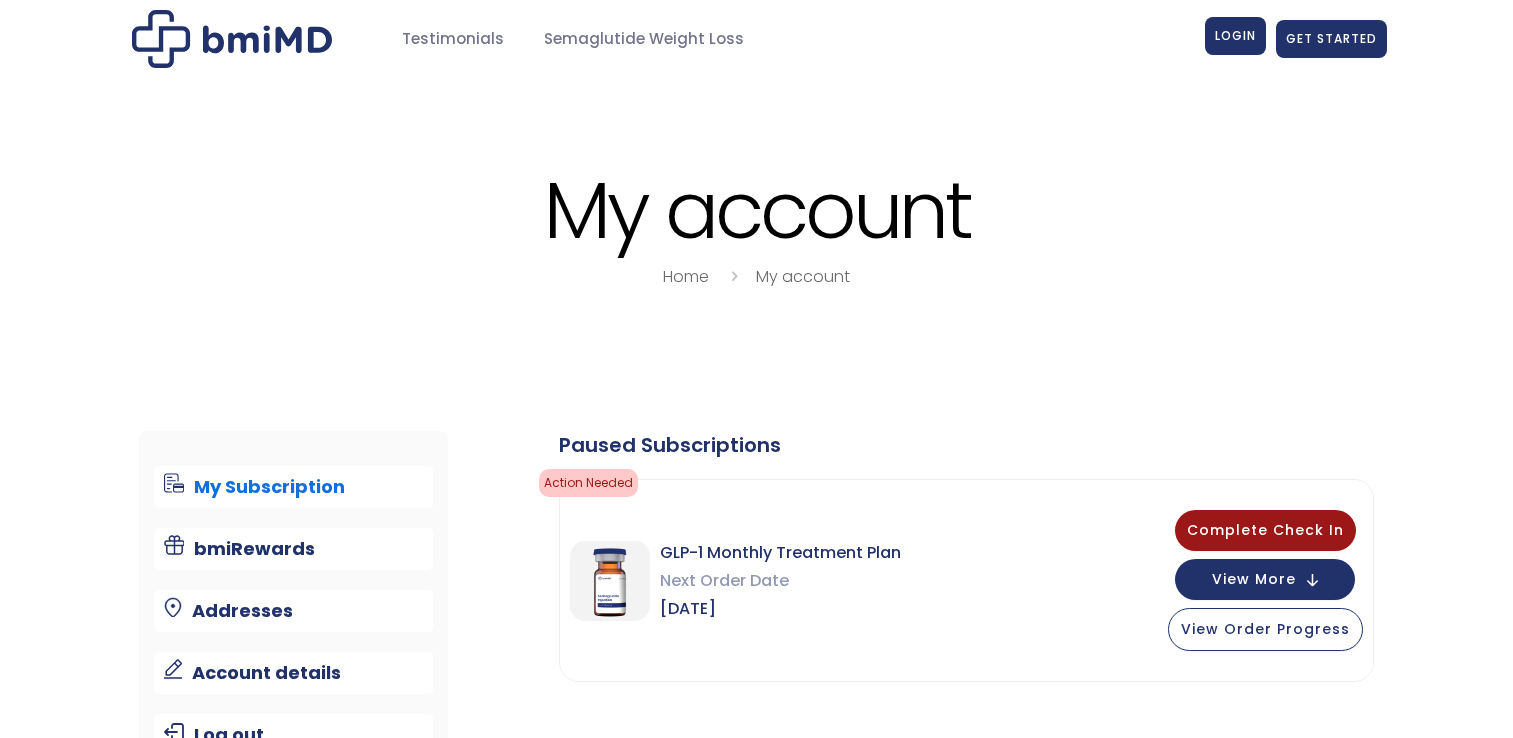 scroll, scrollTop: 0, scrollLeft: 0, axis: both 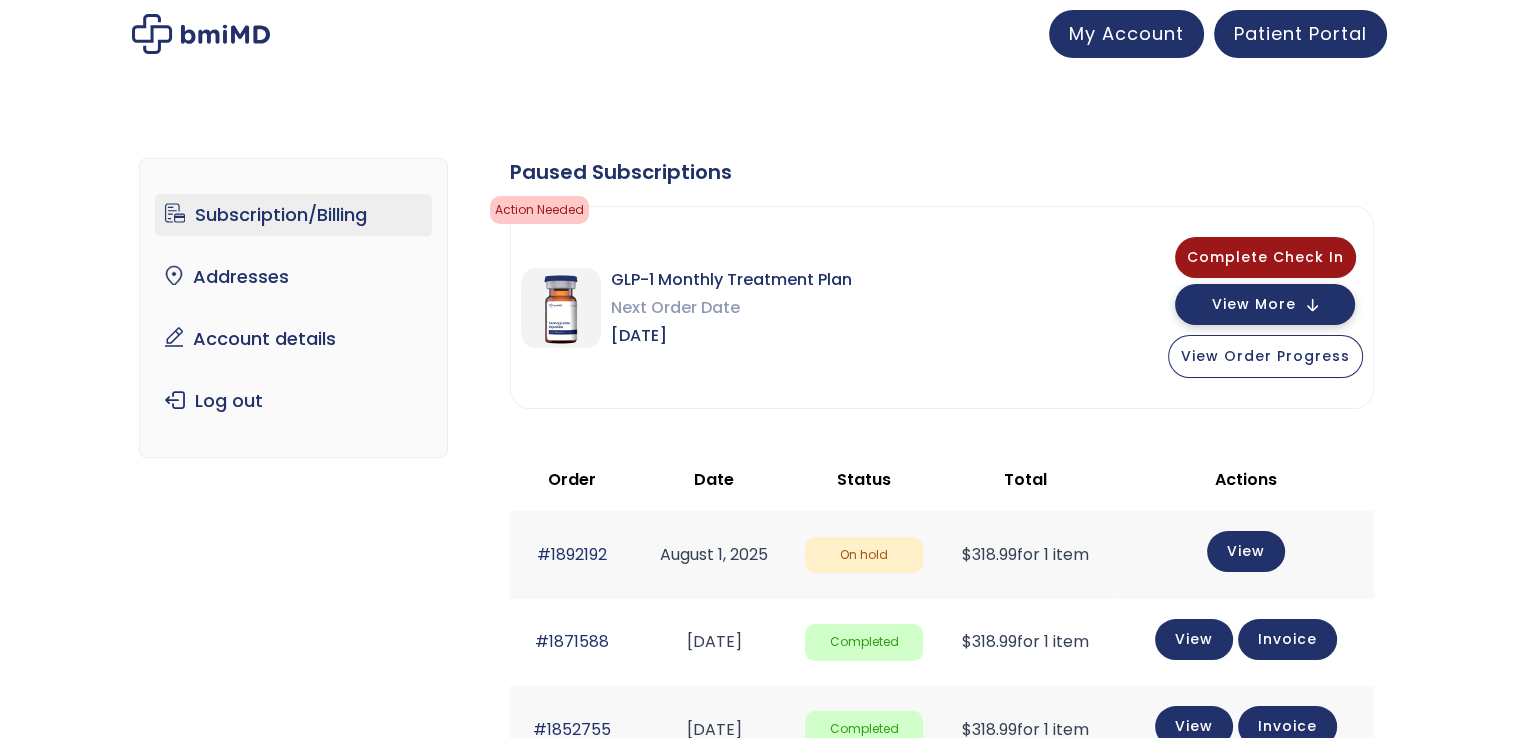 click on "View More" at bounding box center (1265, 304) 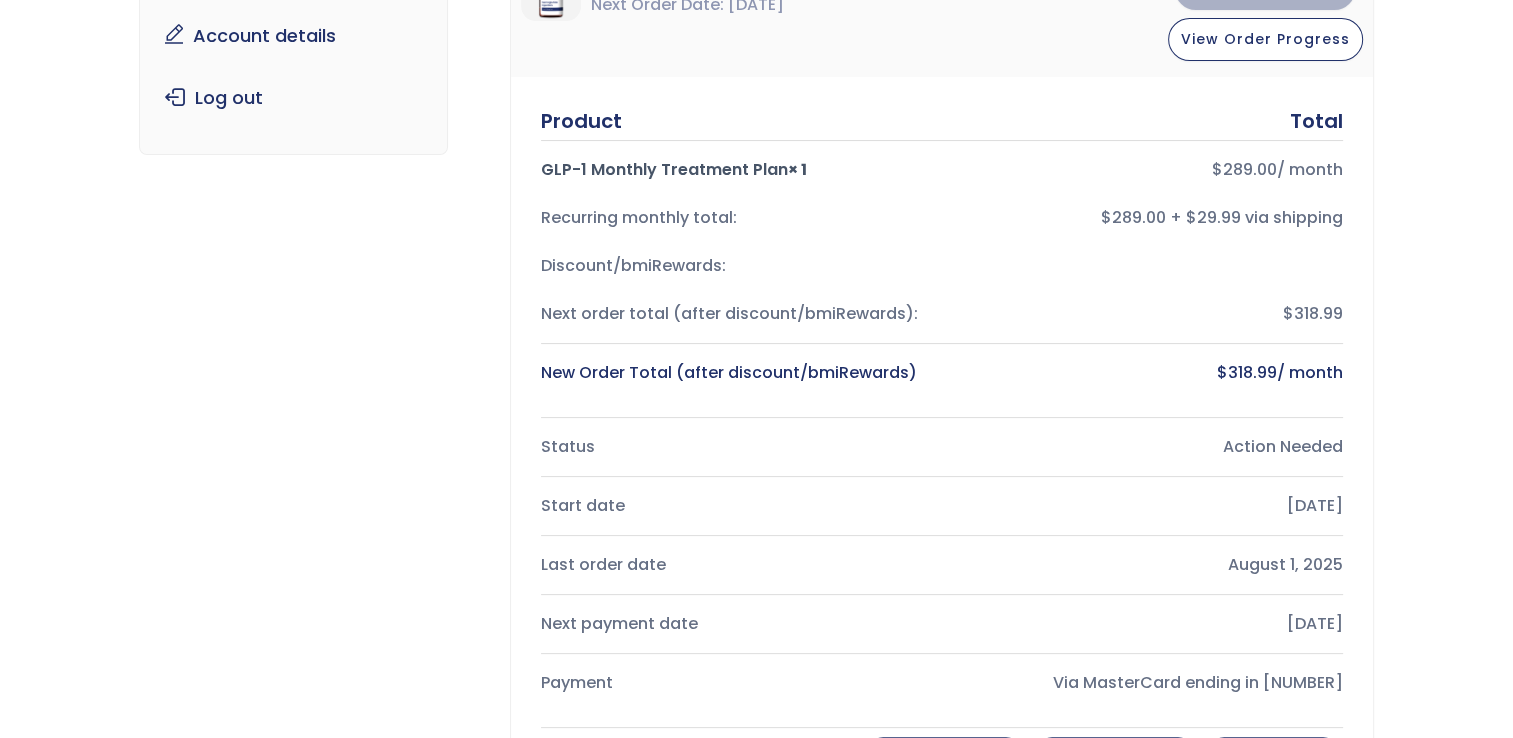 scroll, scrollTop: 0, scrollLeft: 0, axis: both 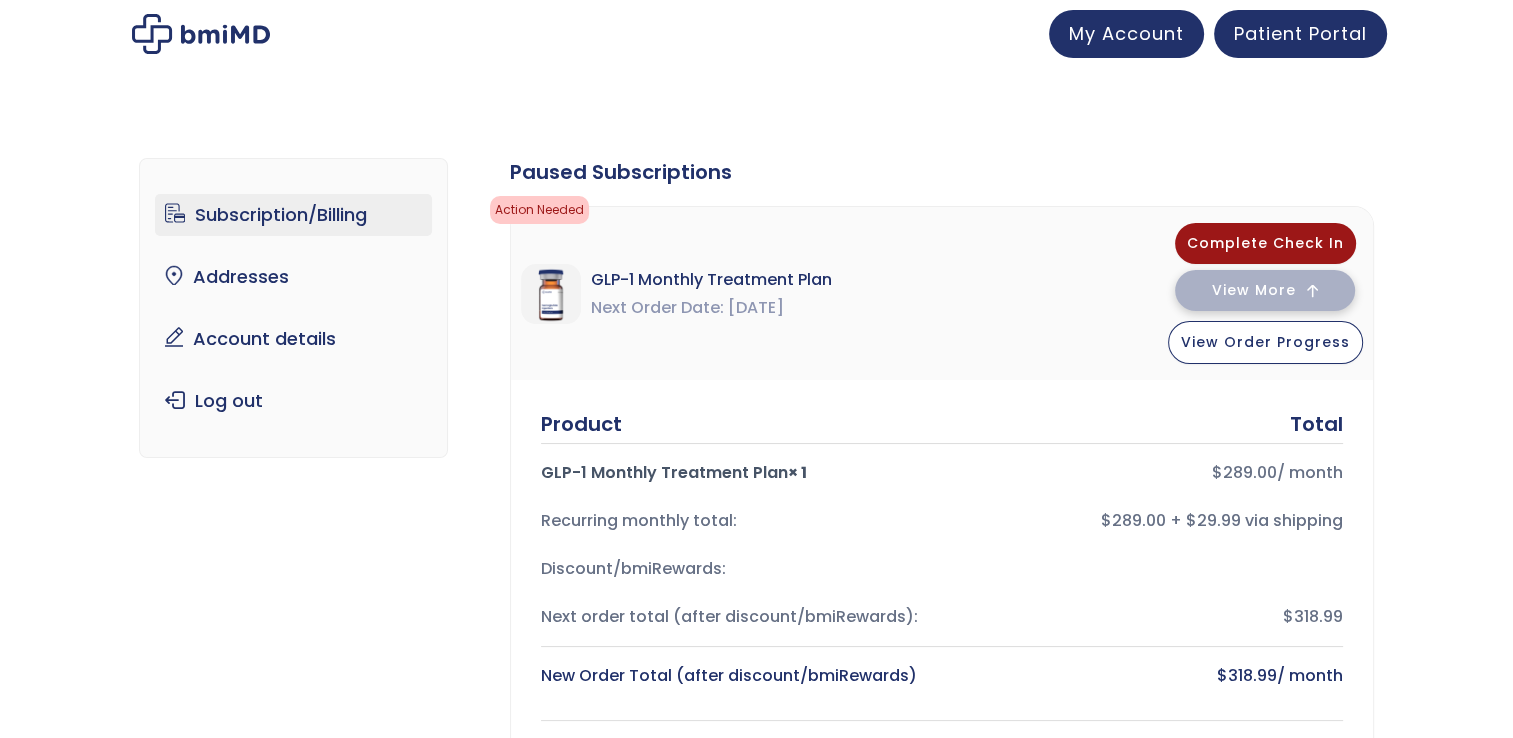 click on "View More" at bounding box center (1265, 290) 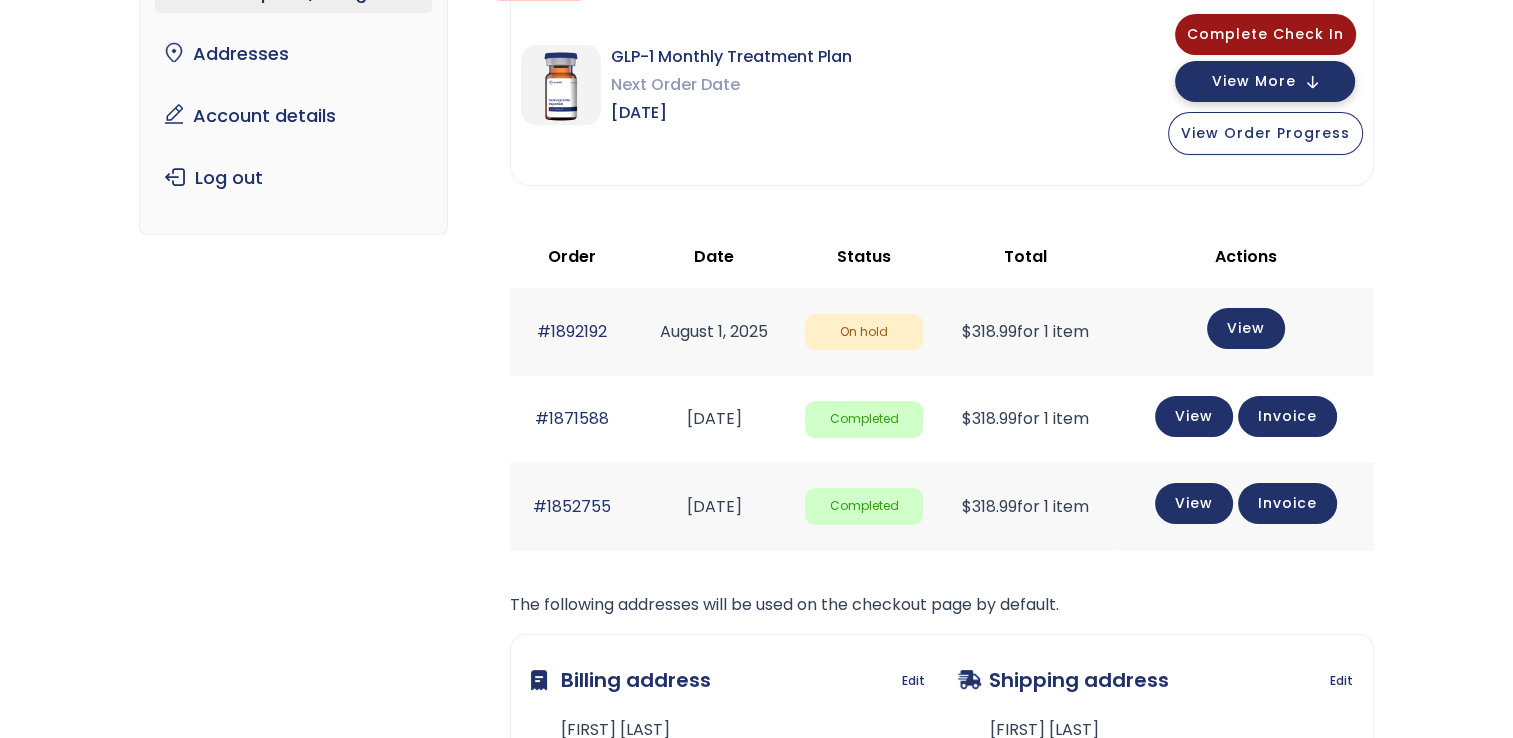 scroll, scrollTop: 231, scrollLeft: 0, axis: vertical 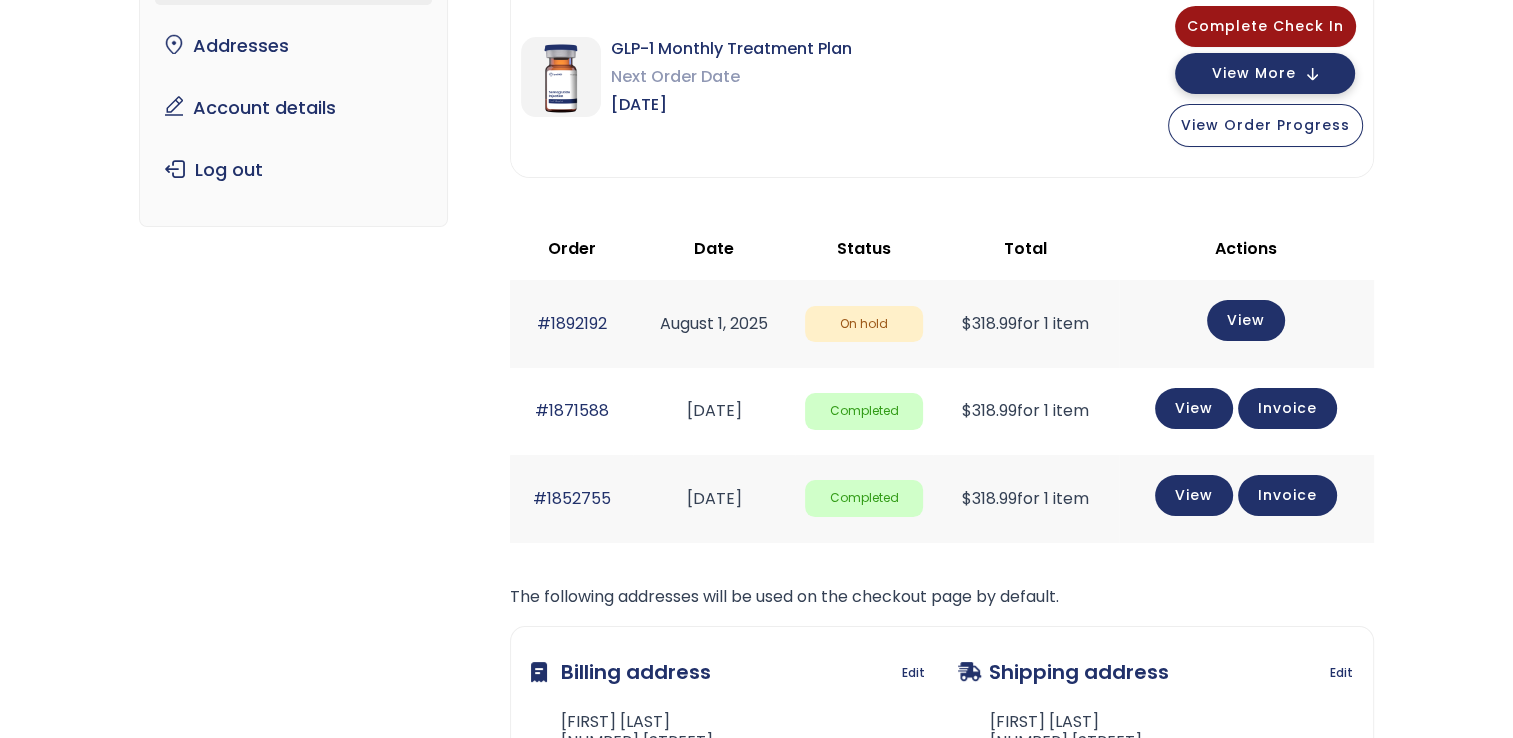 click on "View More" at bounding box center [1254, 73] 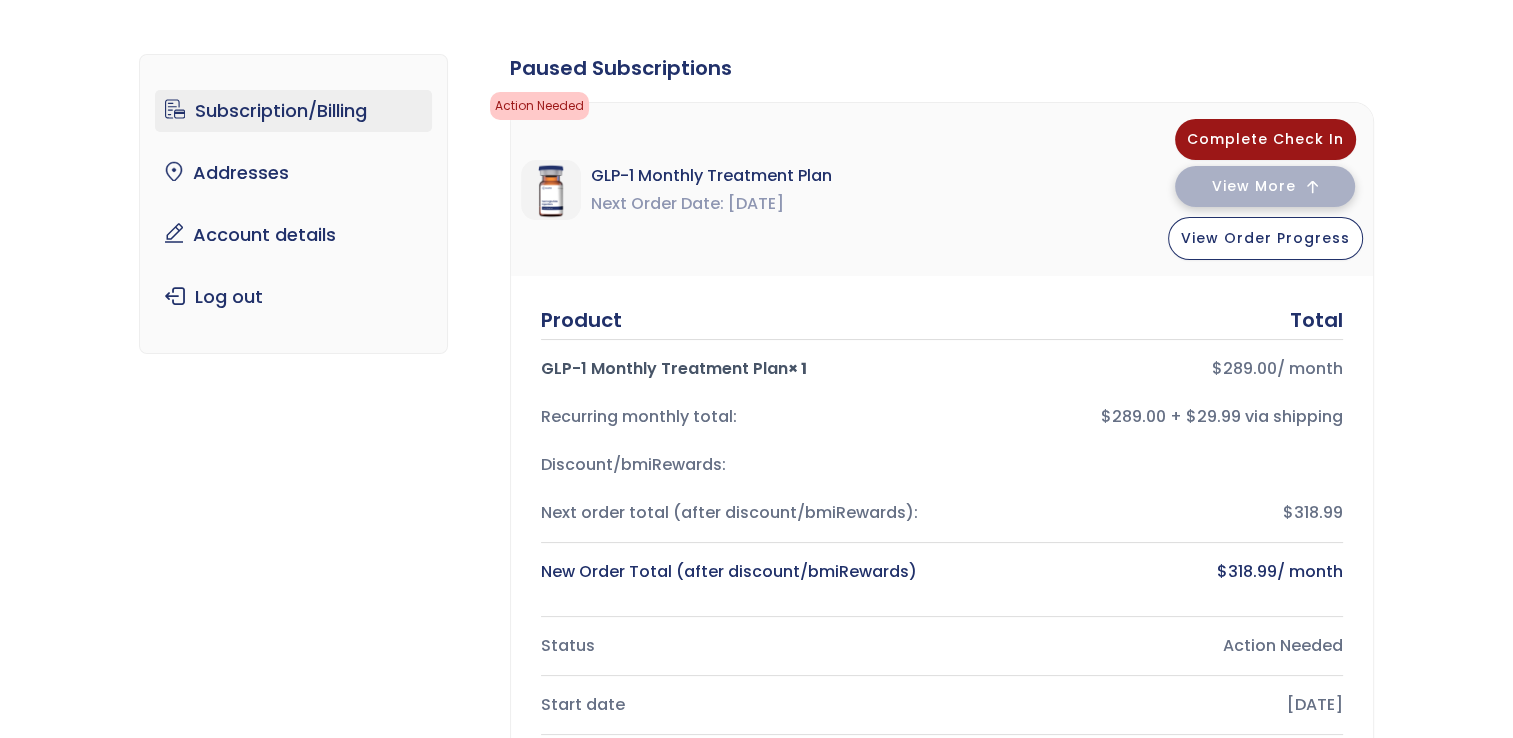 scroll, scrollTop: 0, scrollLeft: 0, axis: both 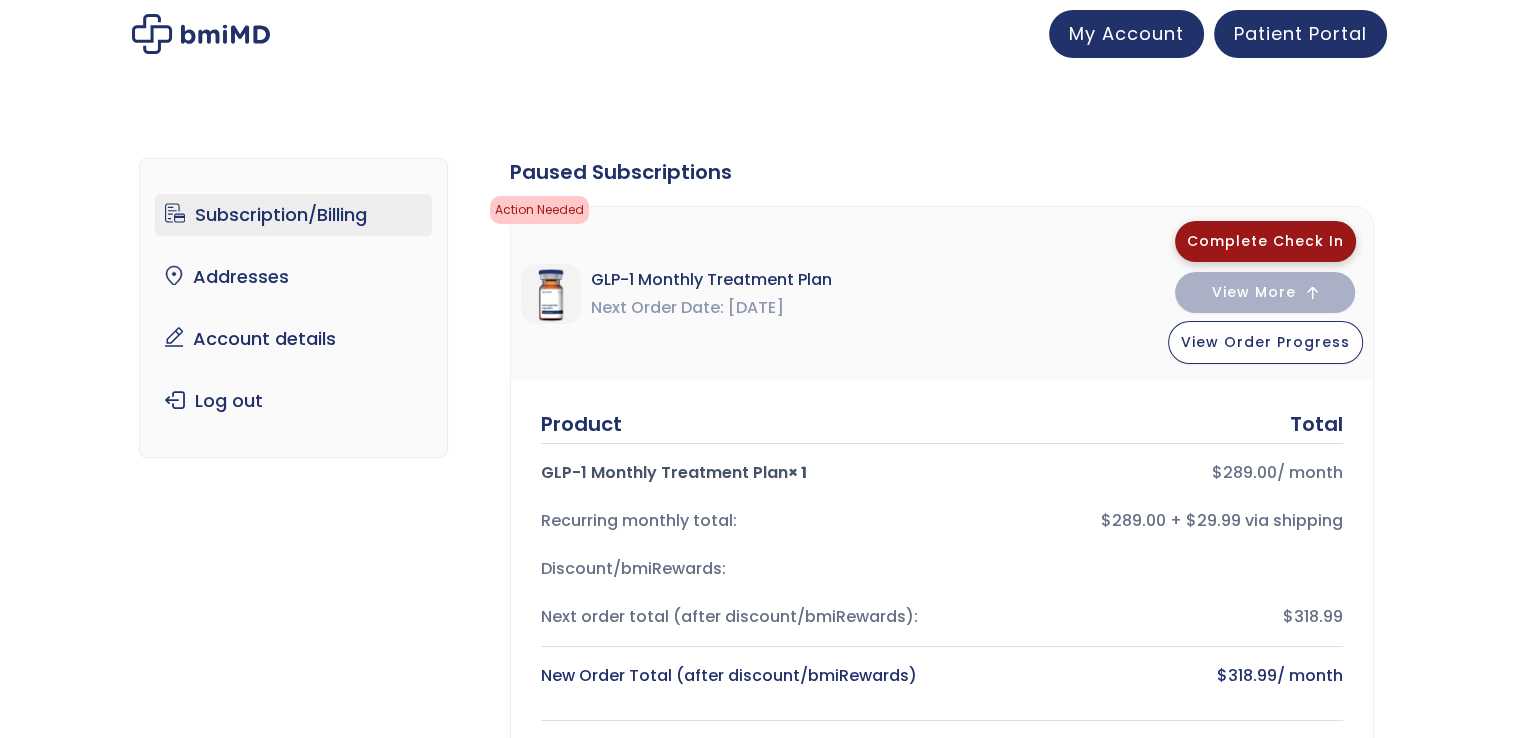 click on "Complete Check In" at bounding box center [1265, 241] 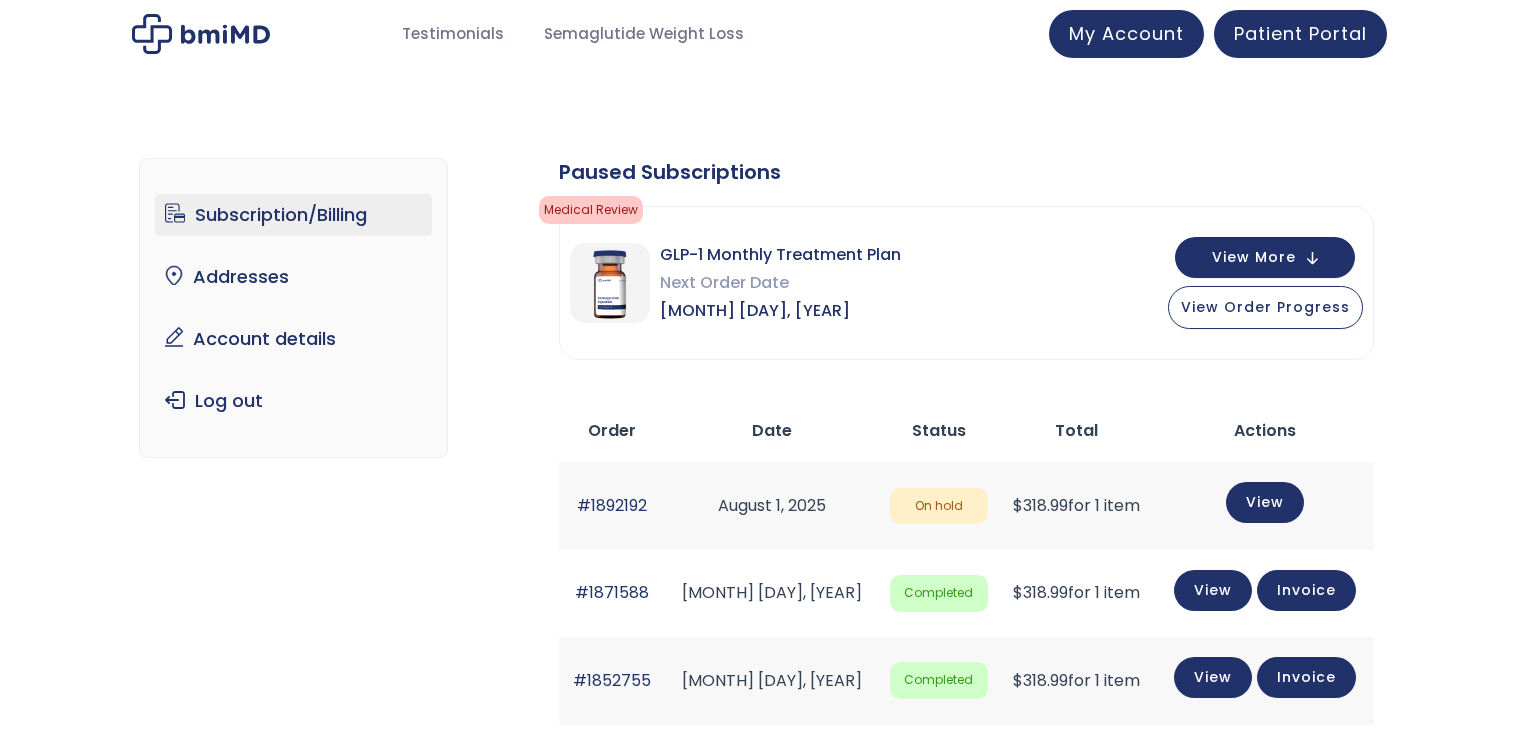 scroll, scrollTop: 0, scrollLeft: 0, axis: both 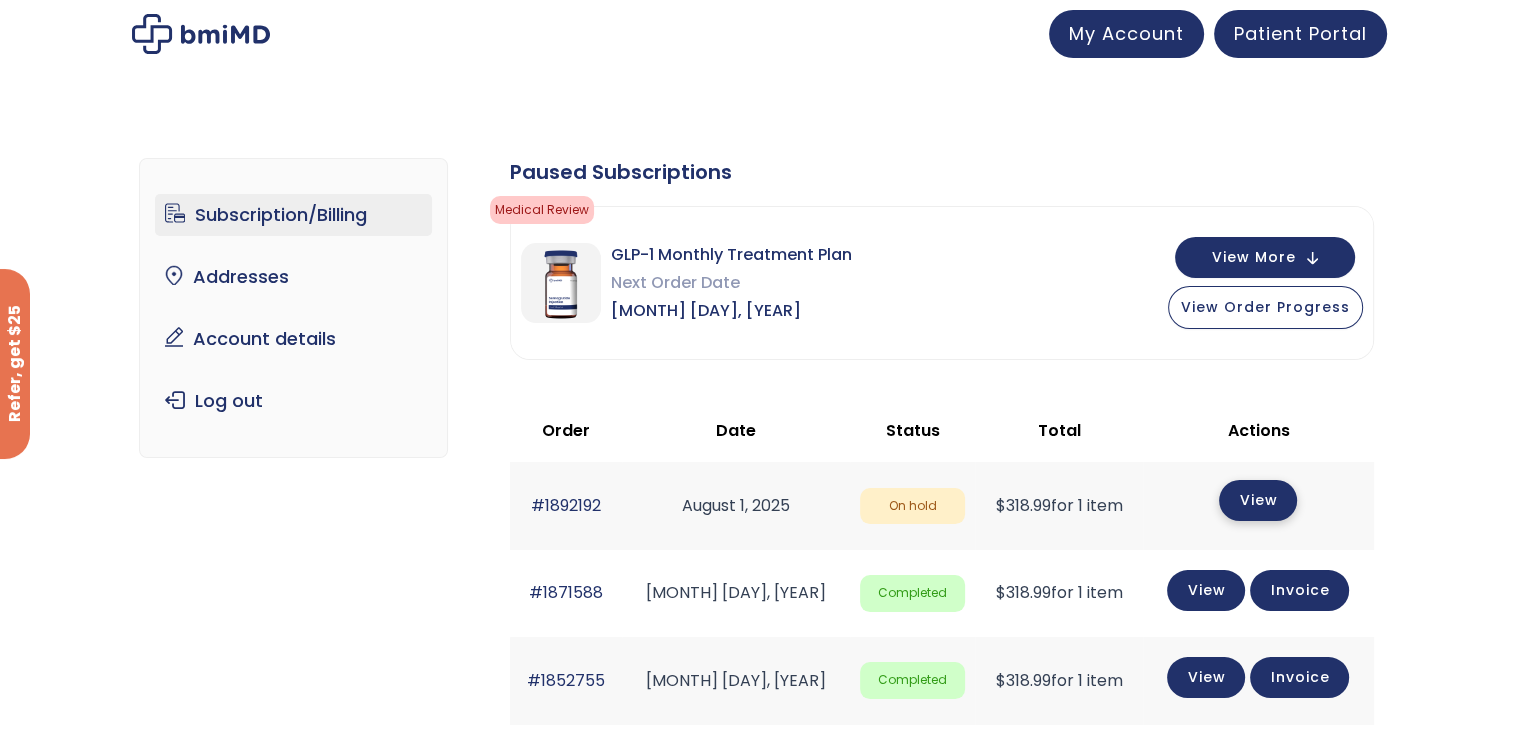 click on "View" 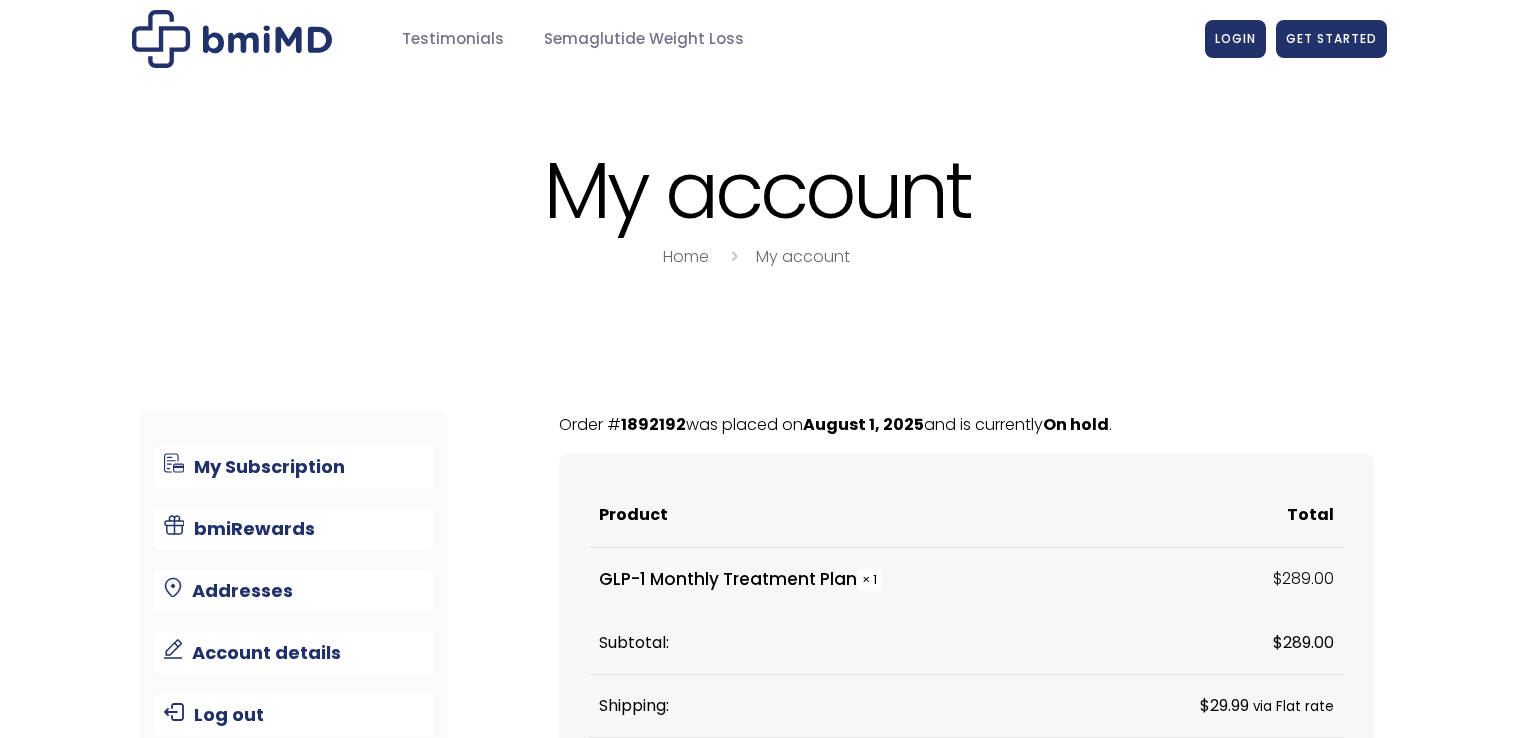scroll, scrollTop: 0, scrollLeft: 0, axis: both 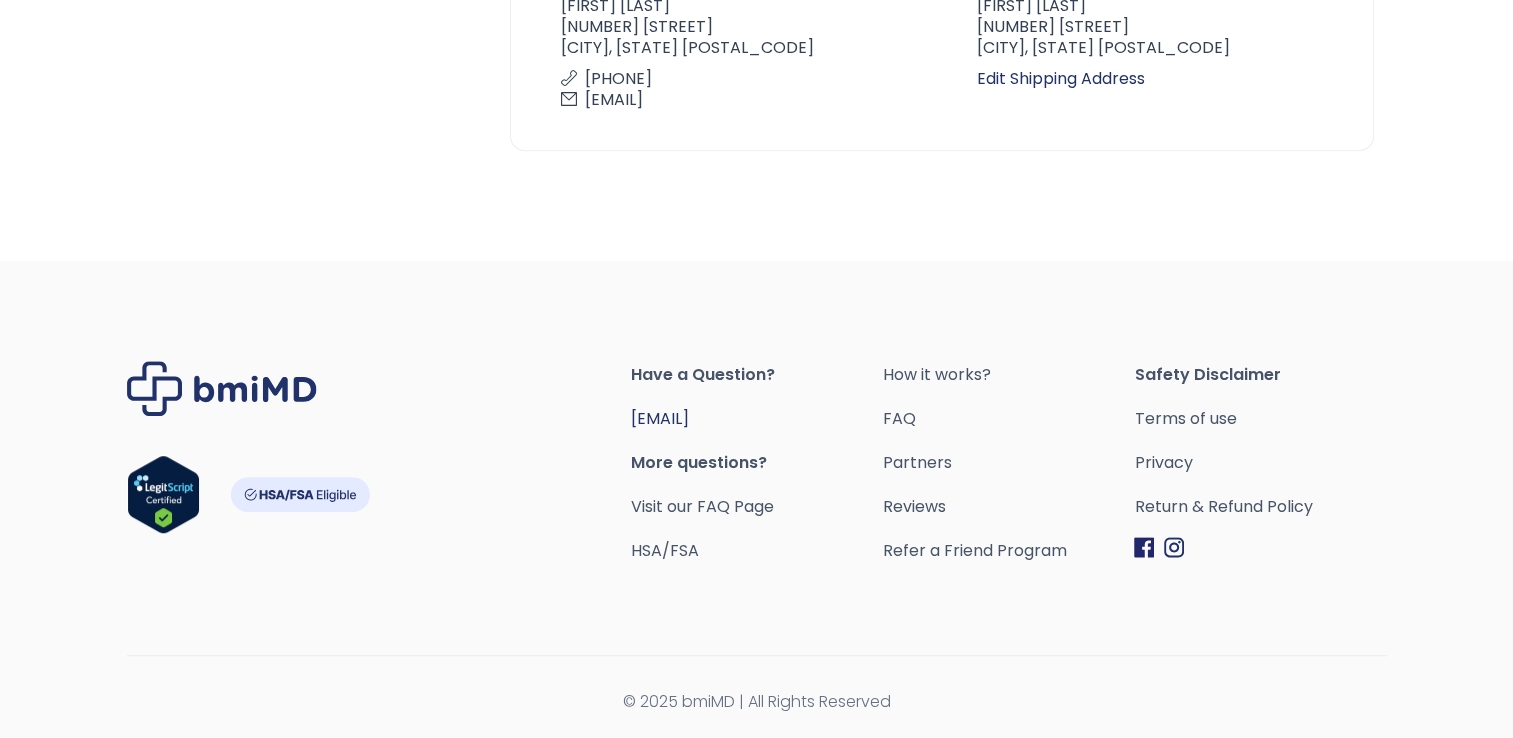 click on "[EMAIL]" at bounding box center [660, 418] 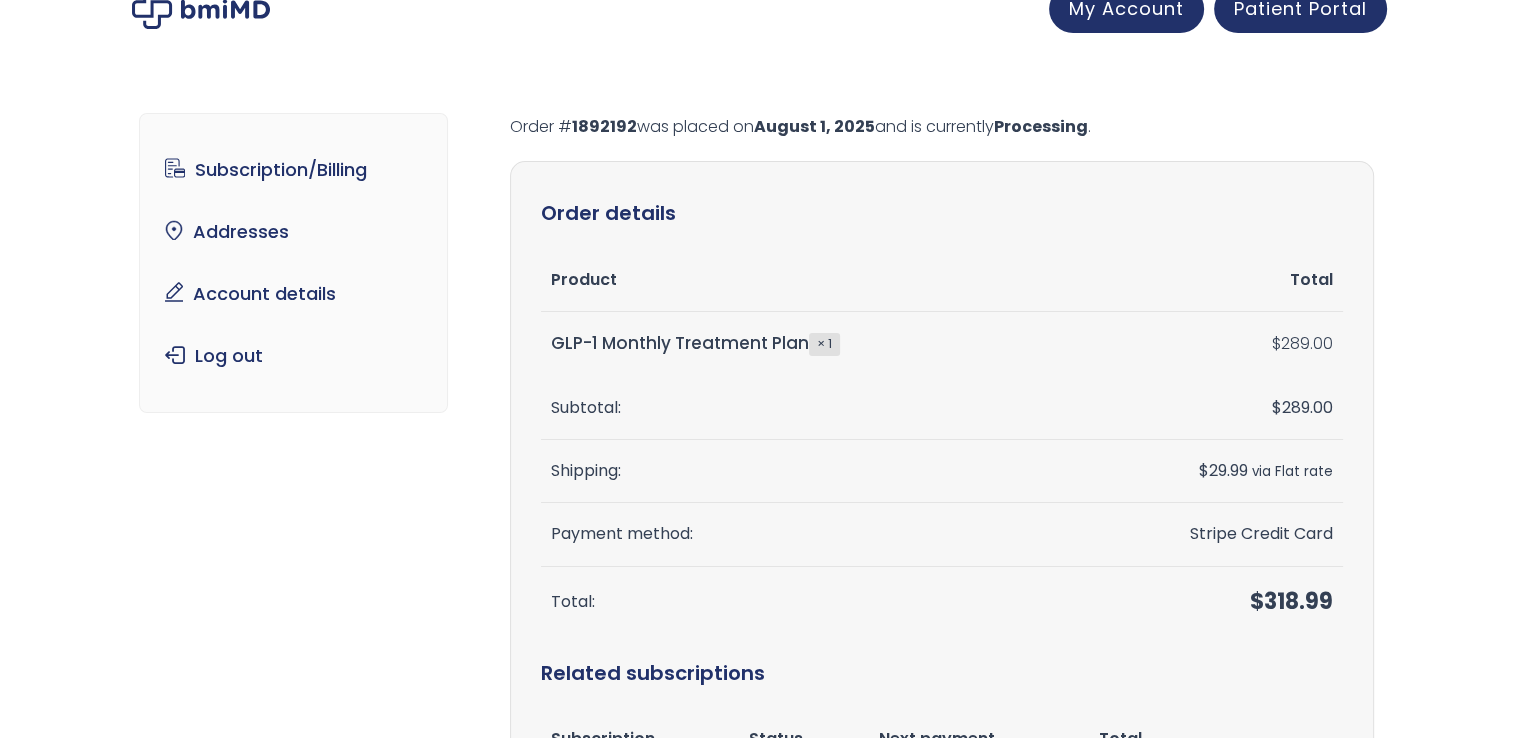 scroll, scrollTop: 0, scrollLeft: 0, axis: both 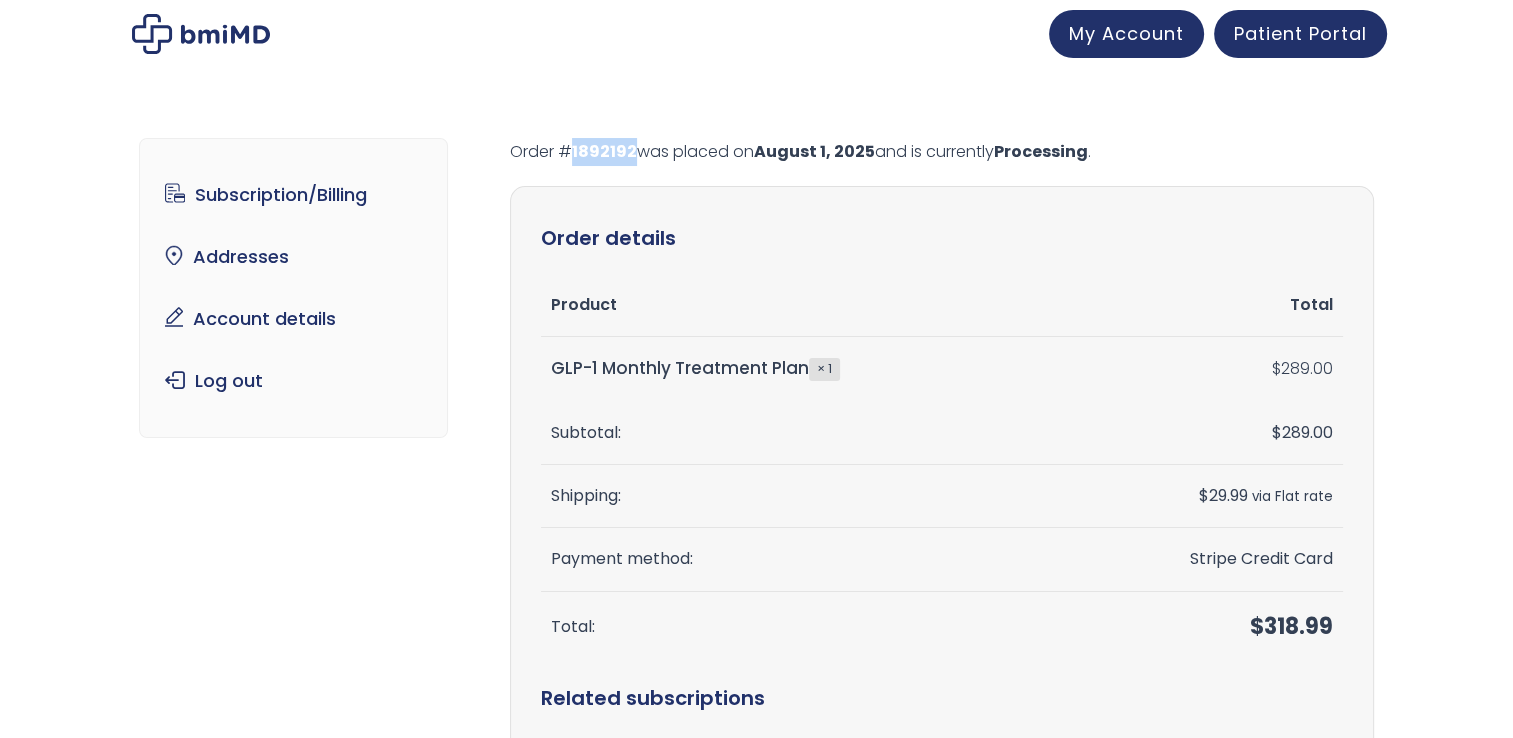 drag, startPoint x: 632, startPoint y: 154, endPoint x: 570, endPoint y: 158, distance: 62.1289 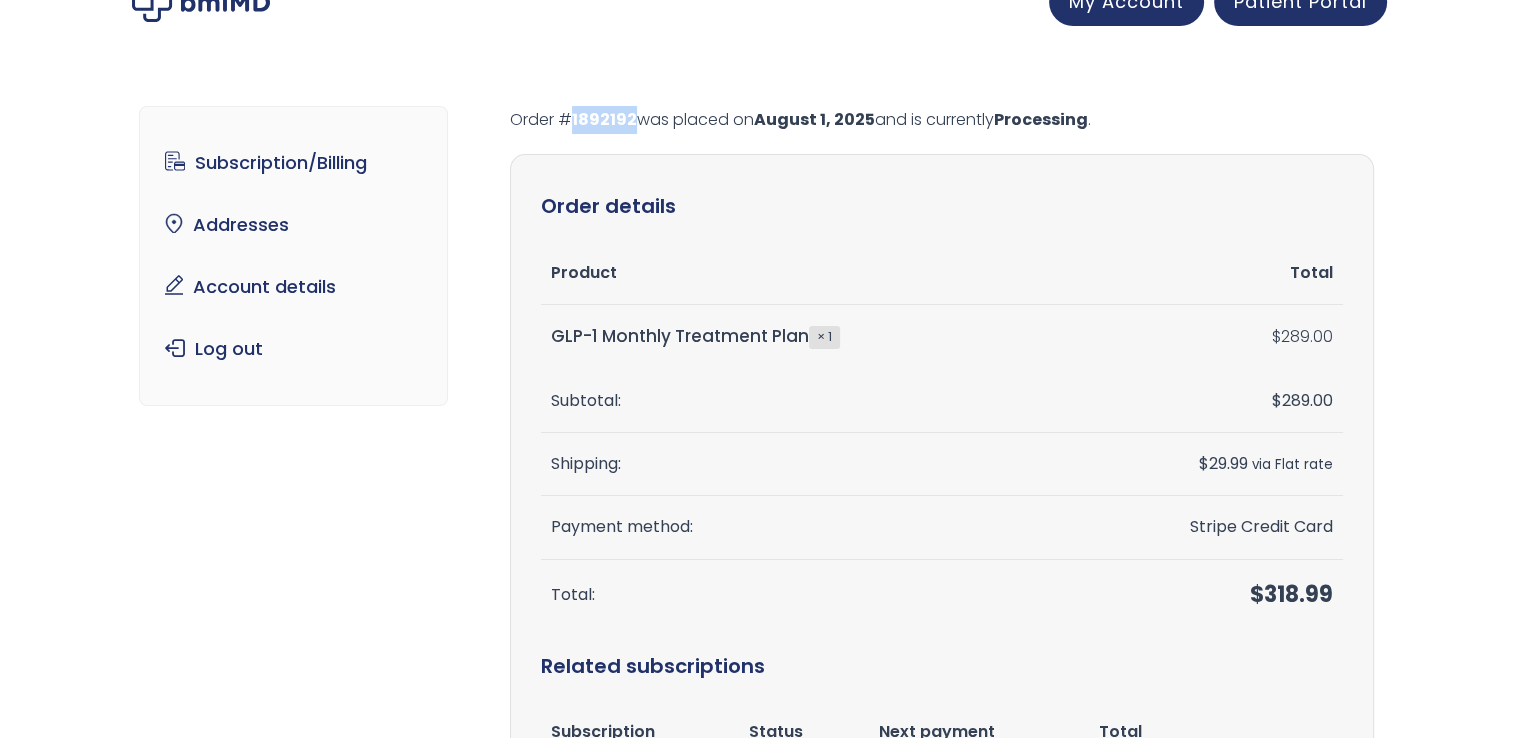 scroll, scrollTop: 0, scrollLeft: 0, axis: both 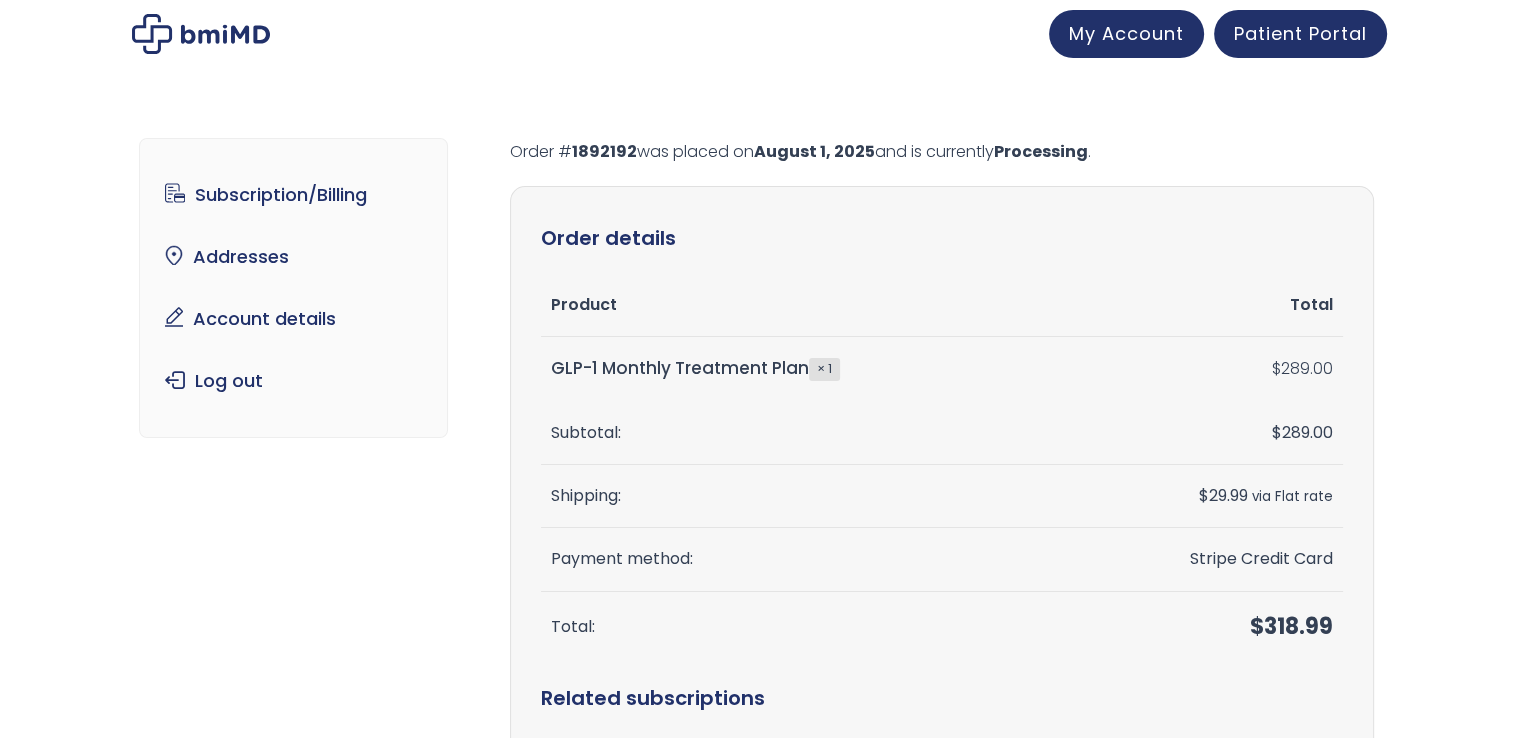 click on "Form completed. Our records show that your latest intake/refill form was completed.
×
Order # 1892192  was placed on  [MONTH] [DATE], [YEAR]  and is currently  Processing .
Order updates
[DAY] [DATE] of [MONTH] [YEAR], [TIME]
Your provider is waiting for you to complete your onboarding form:  https://account.bmimd.com/single-use-form/6901e7a2-a1c6-482b-9ead-c77fd7e790ed/
[DAY] [DATE] of [MONTH] [YEAR], [TIME]
Send onboarding form email
[DAY] [DATE] of [MONTH] [YEAR], [TIME]" at bounding box center (756, 661) 